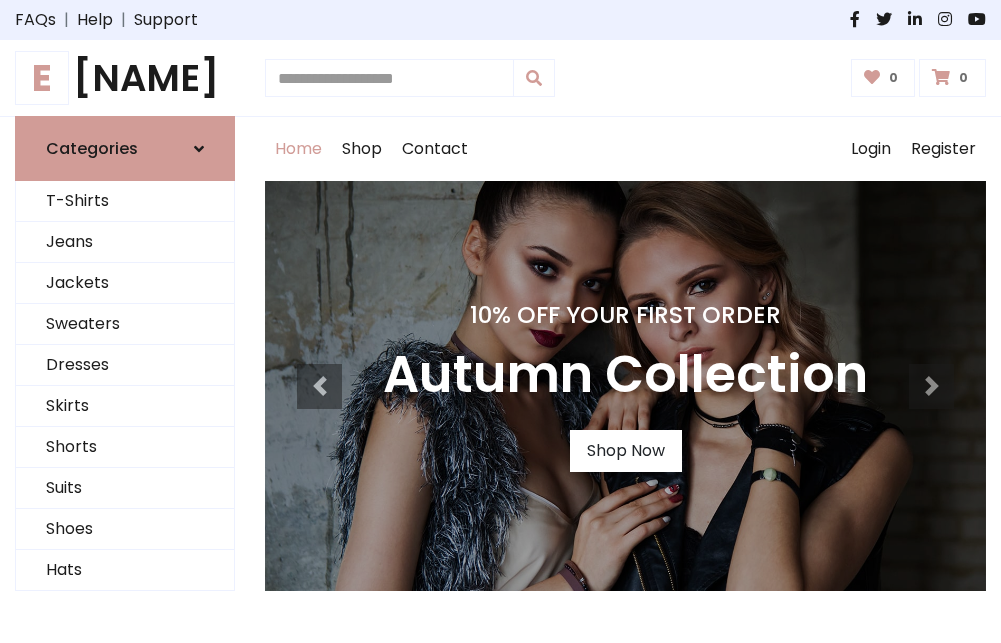 scroll, scrollTop: 0, scrollLeft: 0, axis: both 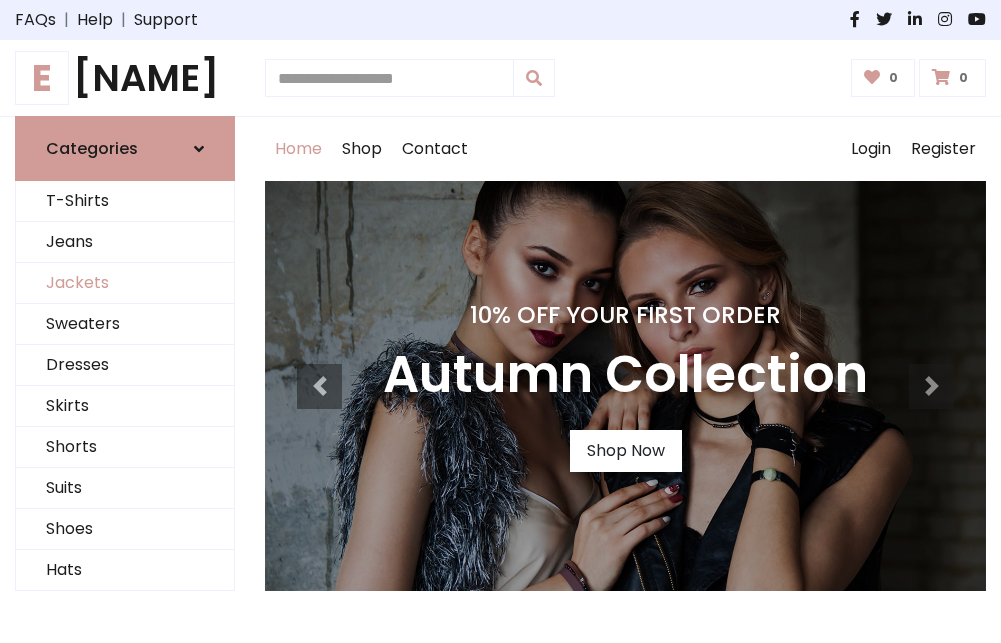 click on "Jackets" at bounding box center [125, 283] 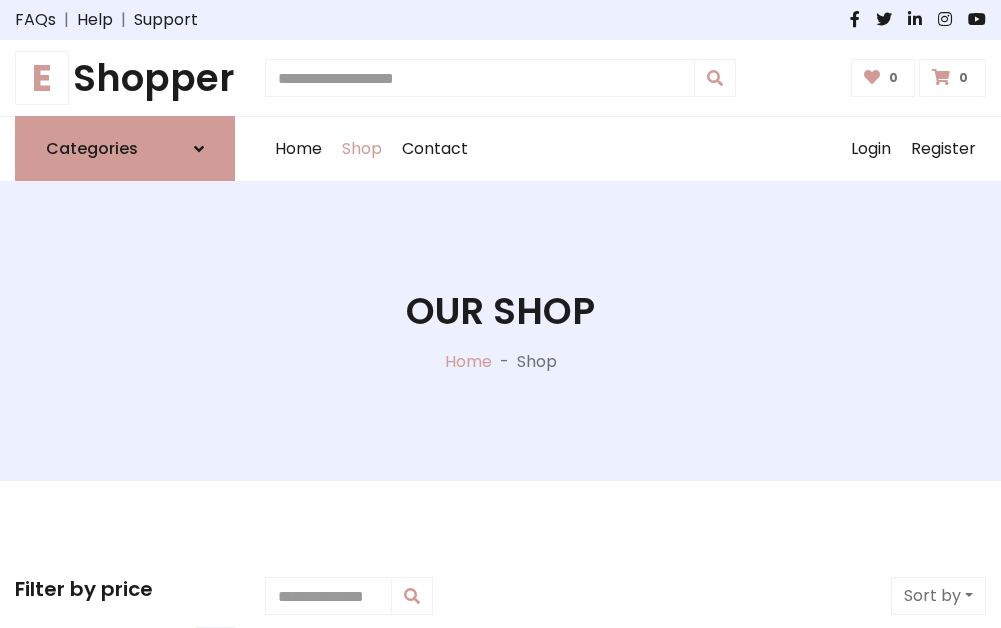 scroll, scrollTop: 904, scrollLeft: 0, axis: vertical 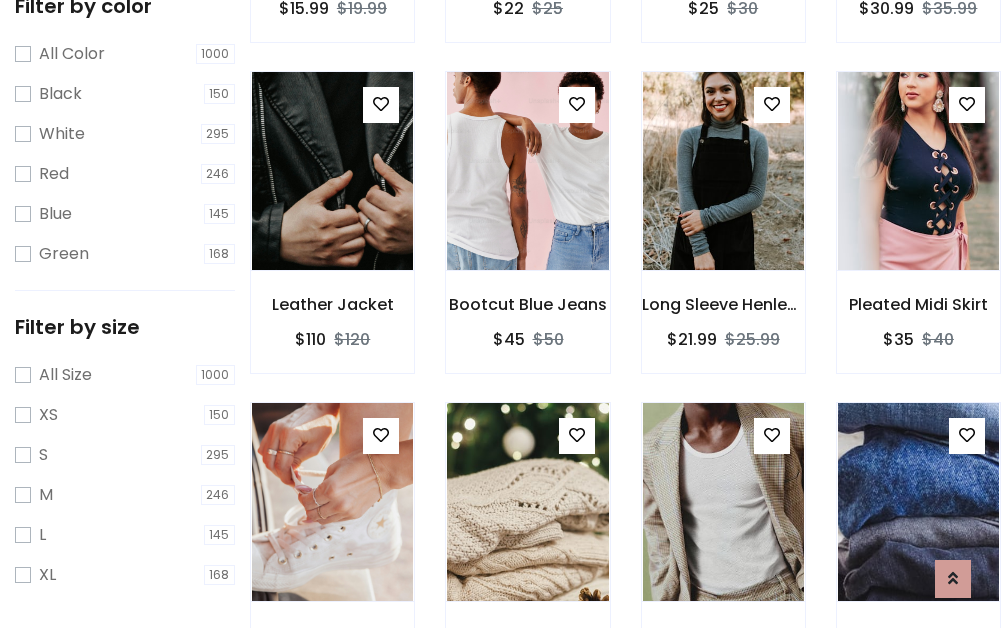 click at bounding box center [332, -161] 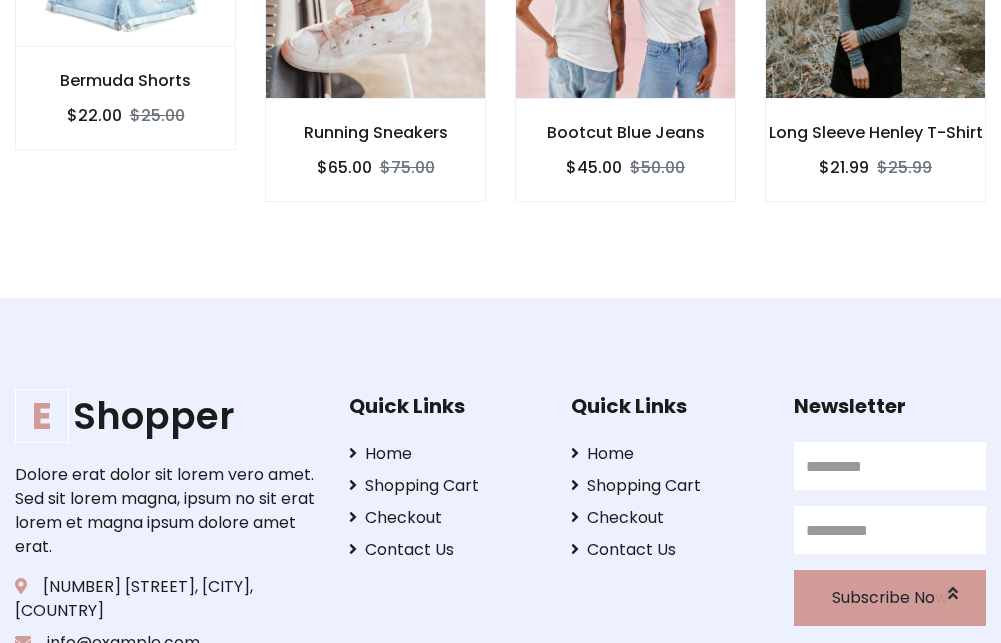 scroll, scrollTop: 0, scrollLeft: 0, axis: both 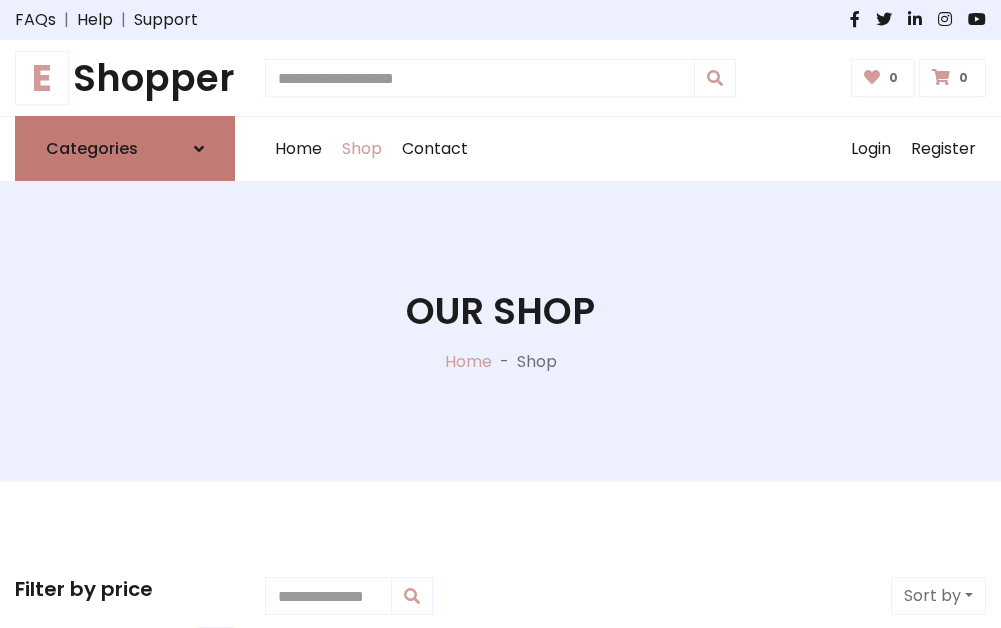 click on "Categories" at bounding box center [92, 148] 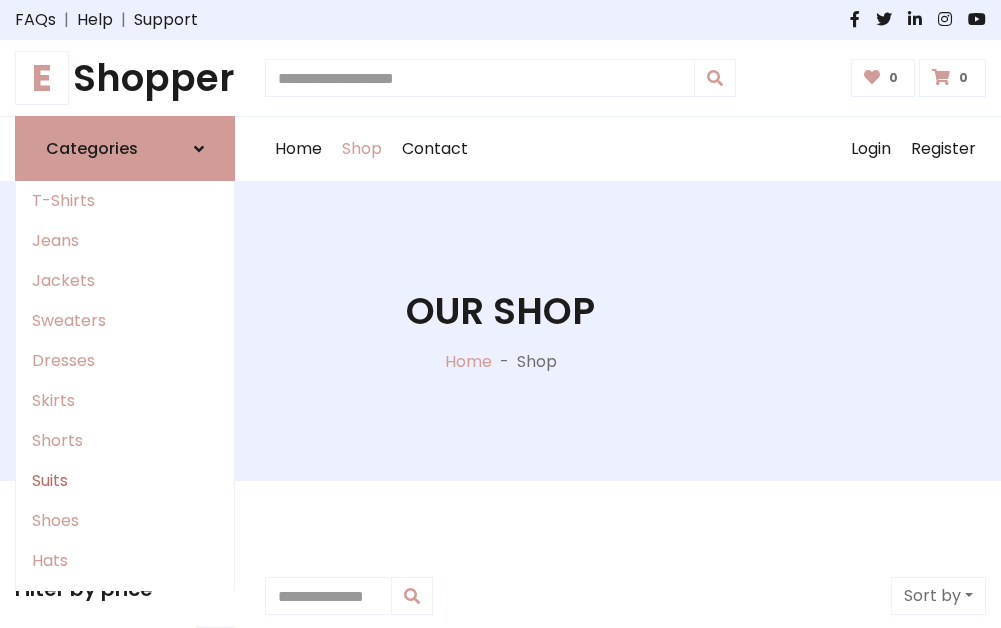 click on "Suits" at bounding box center (125, 481) 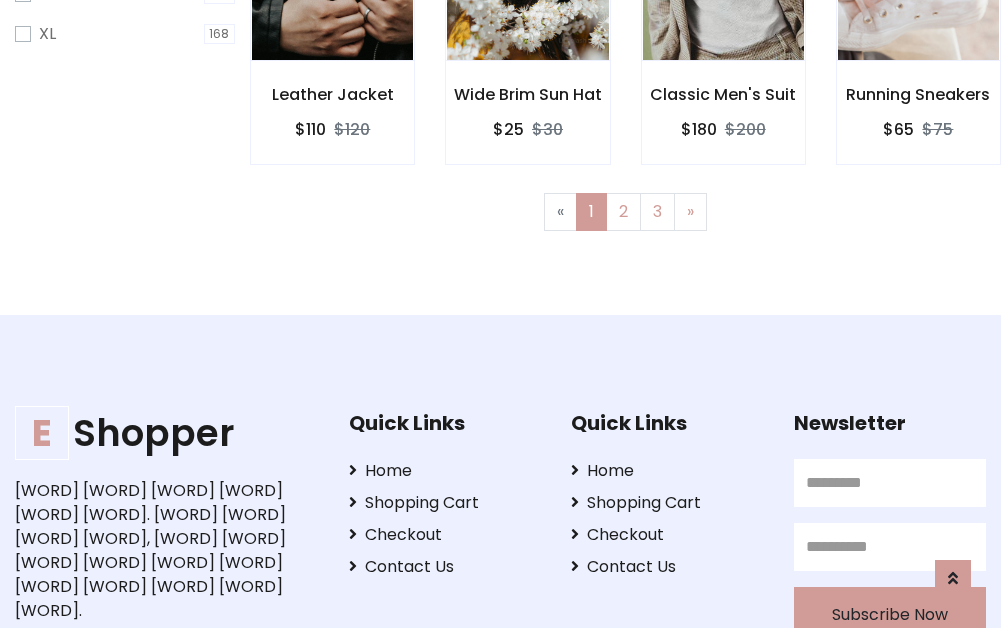 scroll, scrollTop: 1344, scrollLeft: 0, axis: vertical 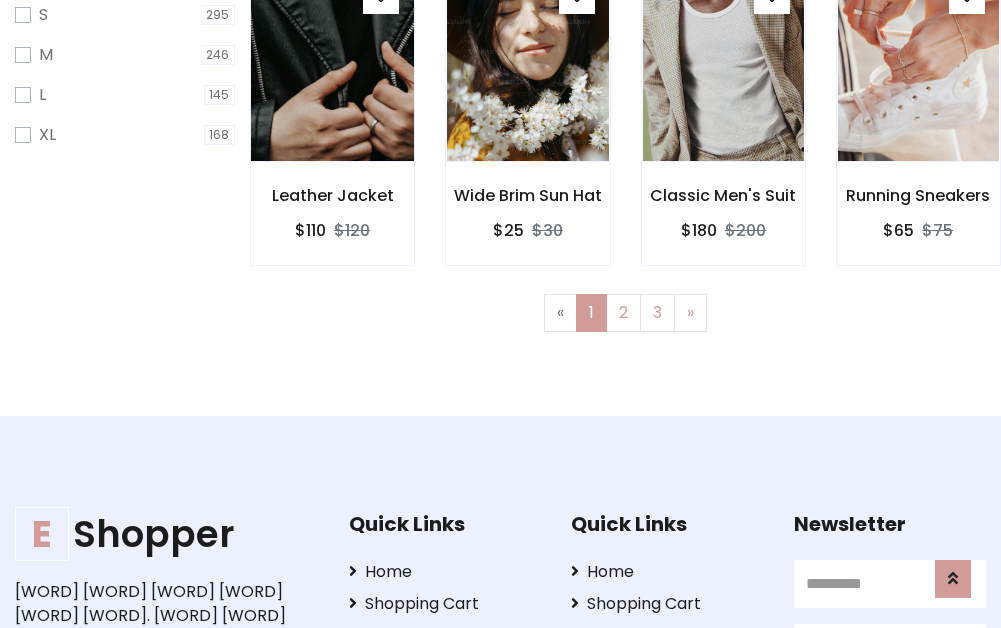 click at bounding box center (332, 62) 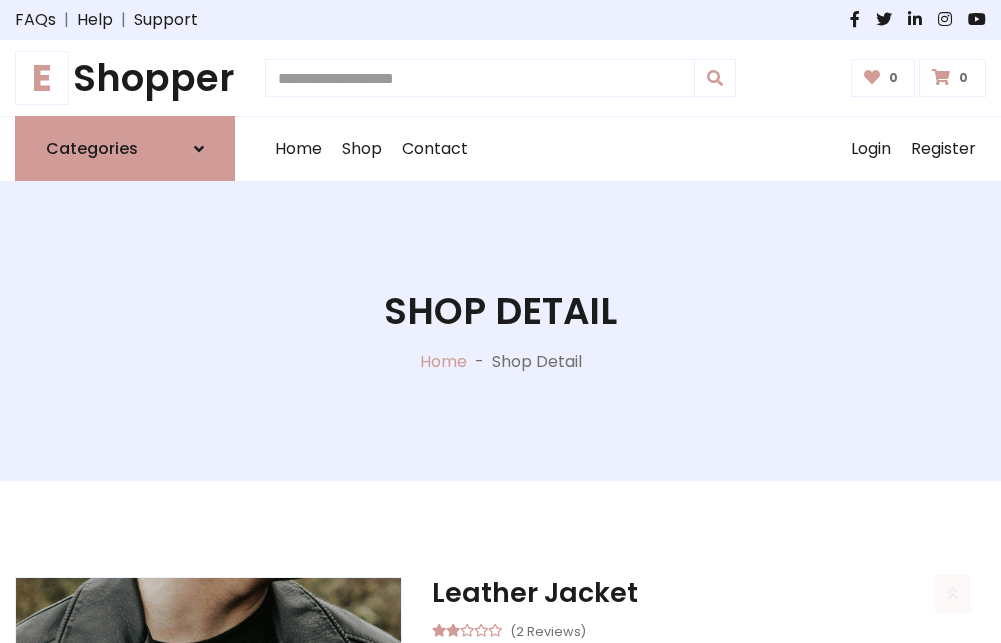 scroll, scrollTop: 1869, scrollLeft: 0, axis: vertical 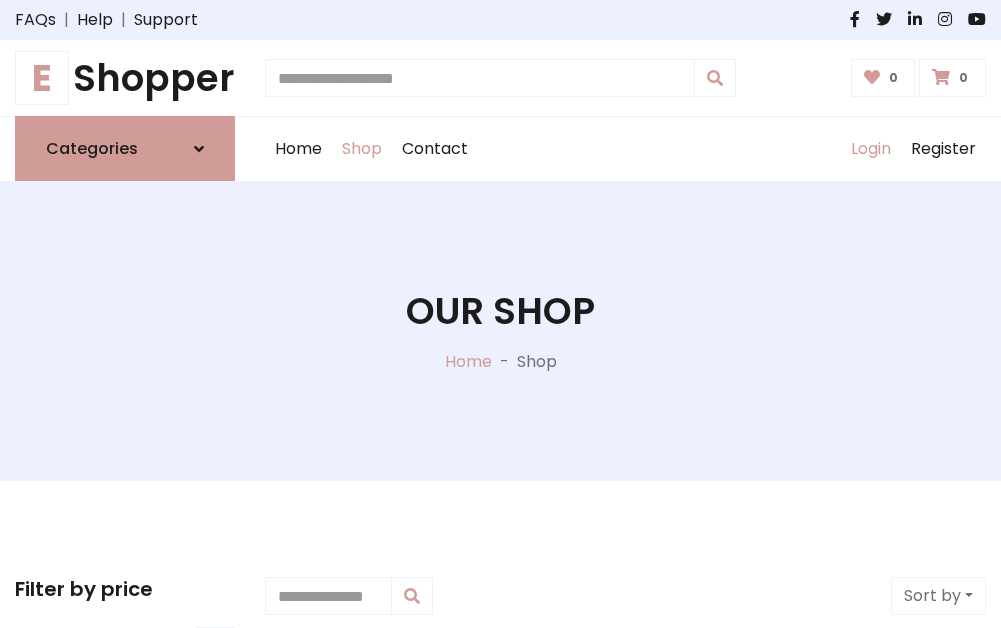 click on "Login" at bounding box center [871, 149] 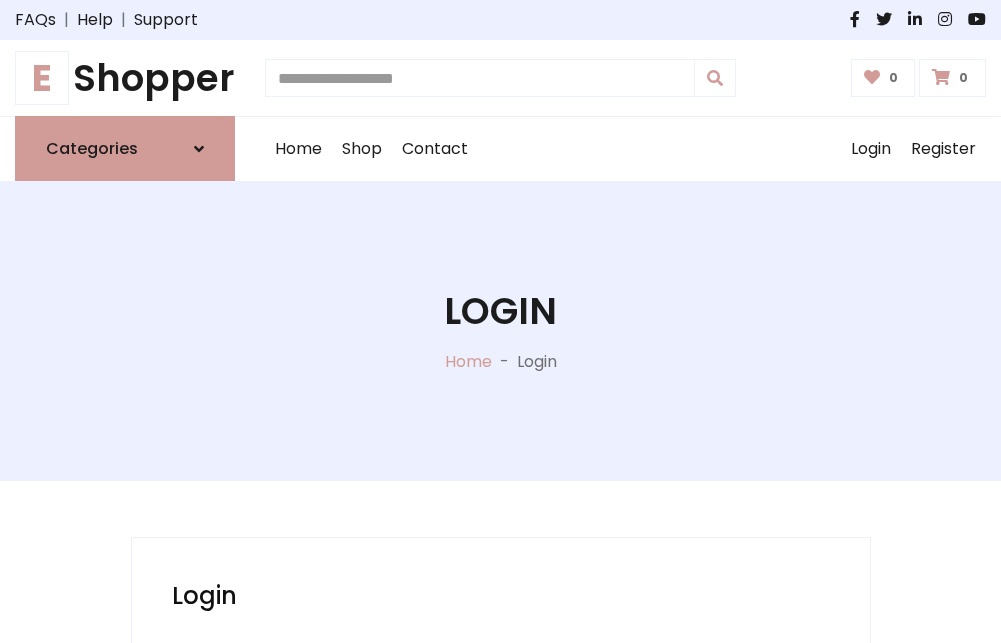 scroll, scrollTop: 0, scrollLeft: 0, axis: both 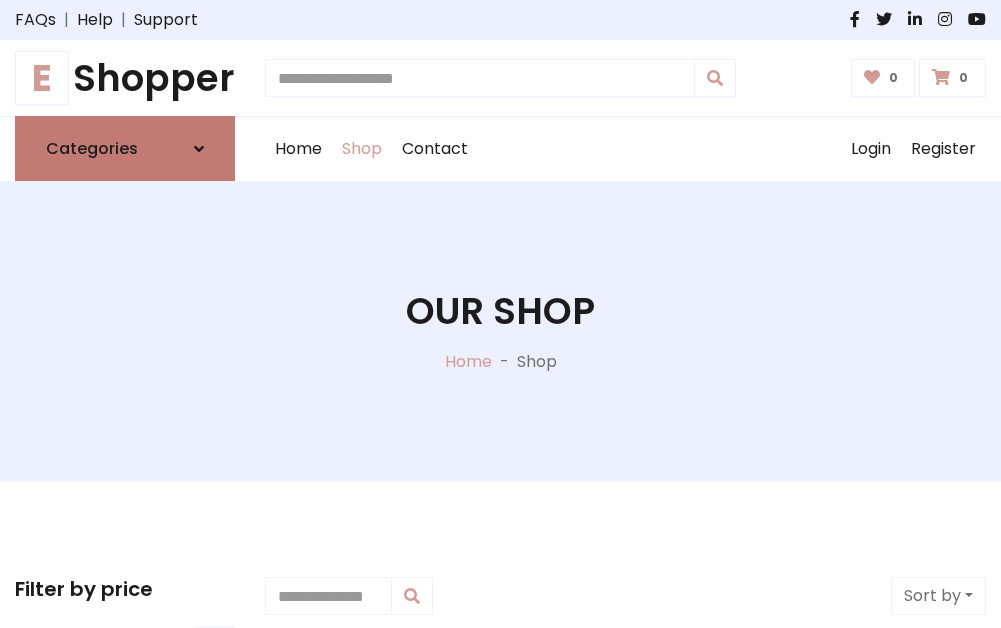 click at bounding box center (199, 149) 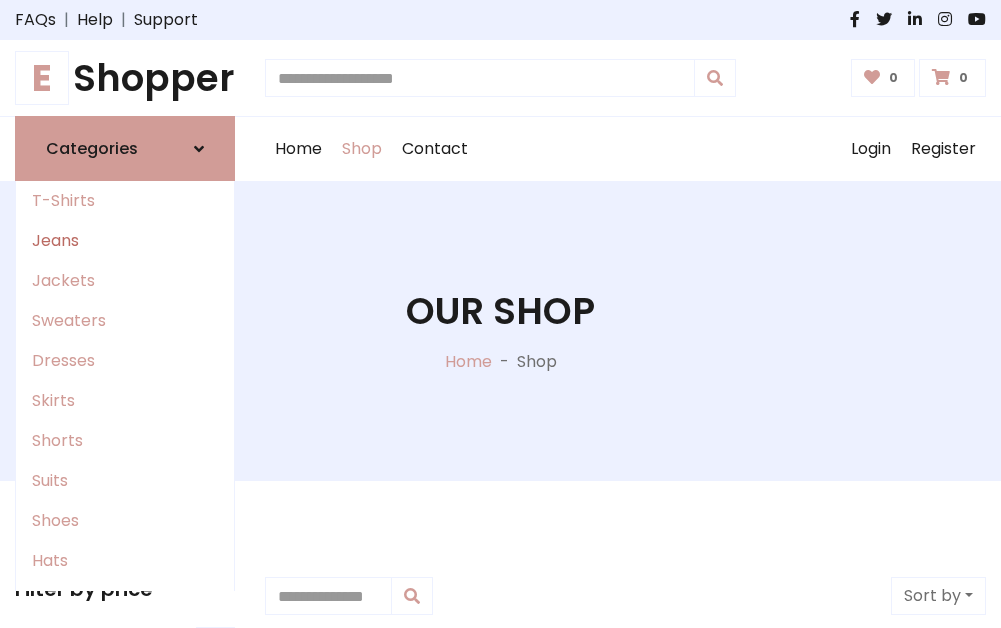 click on "Jeans" at bounding box center [125, 241] 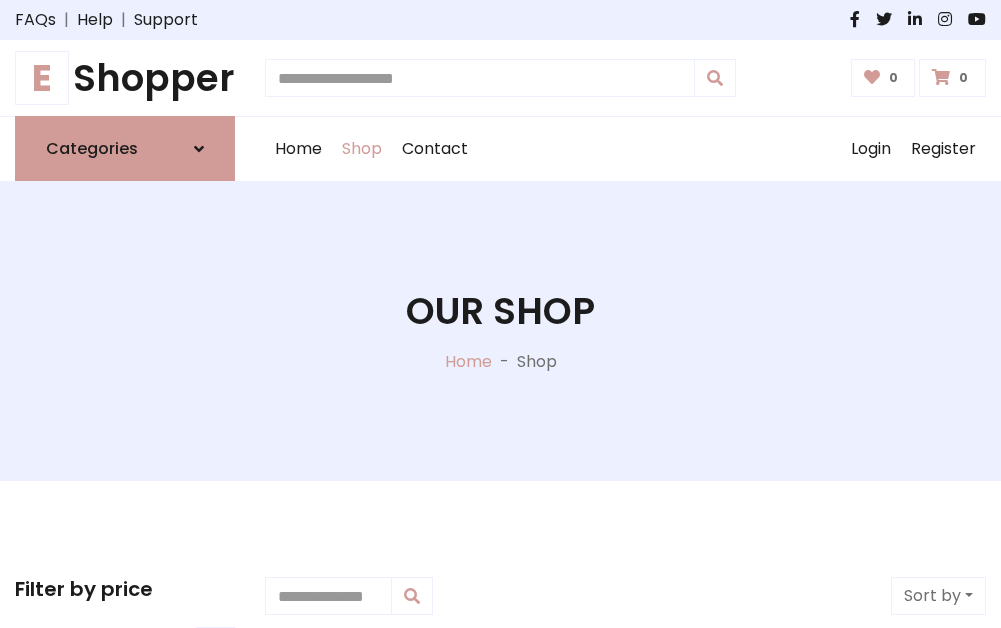 scroll, scrollTop: 0, scrollLeft: 0, axis: both 